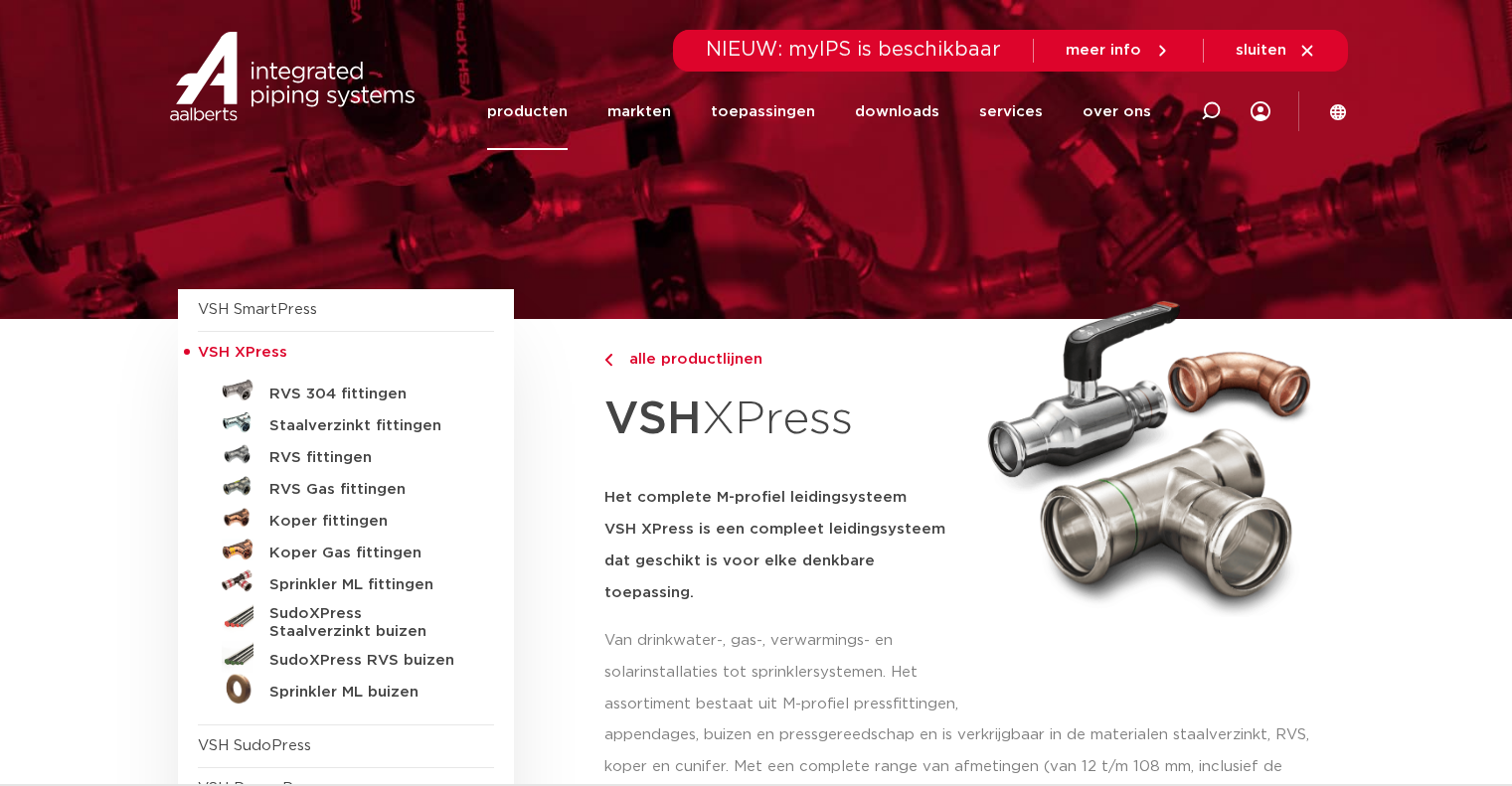 scroll, scrollTop: 0, scrollLeft: 0, axis: both 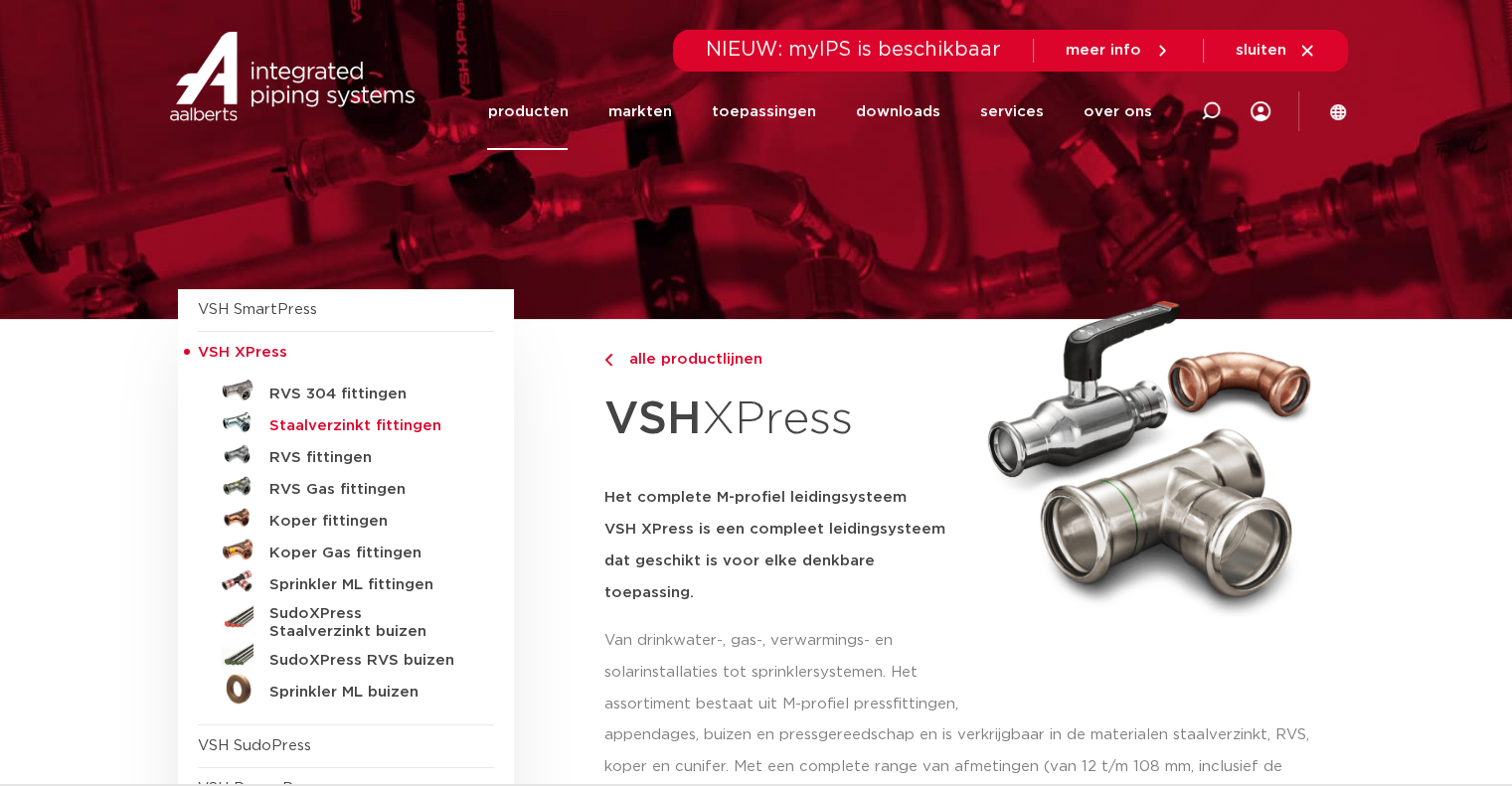 click on "Staalverzinkt fittingen" at bounding box center [368, 426] 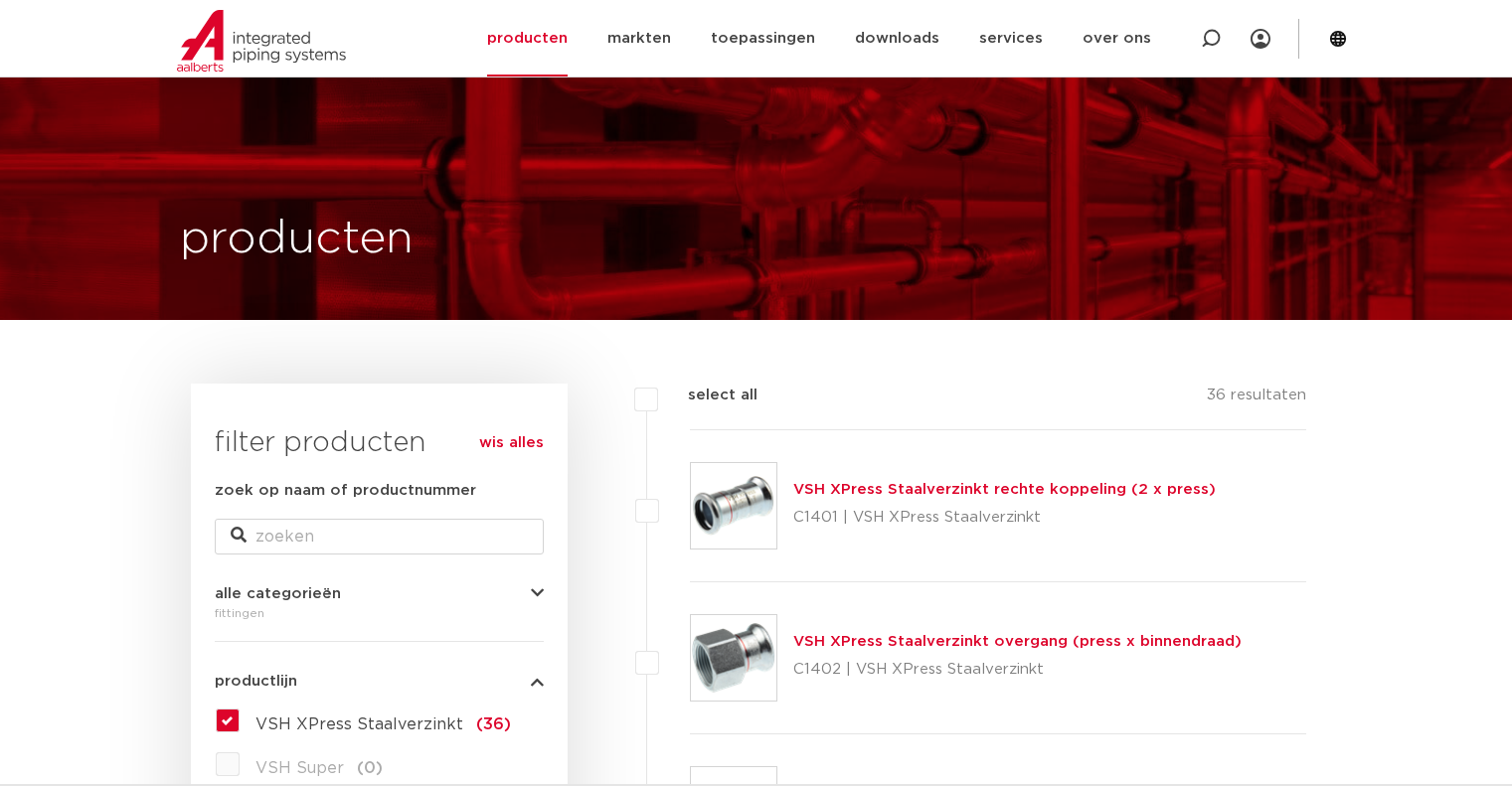 scroll, scrollTop: 3723, scrollLeft: 0, axis: vertical 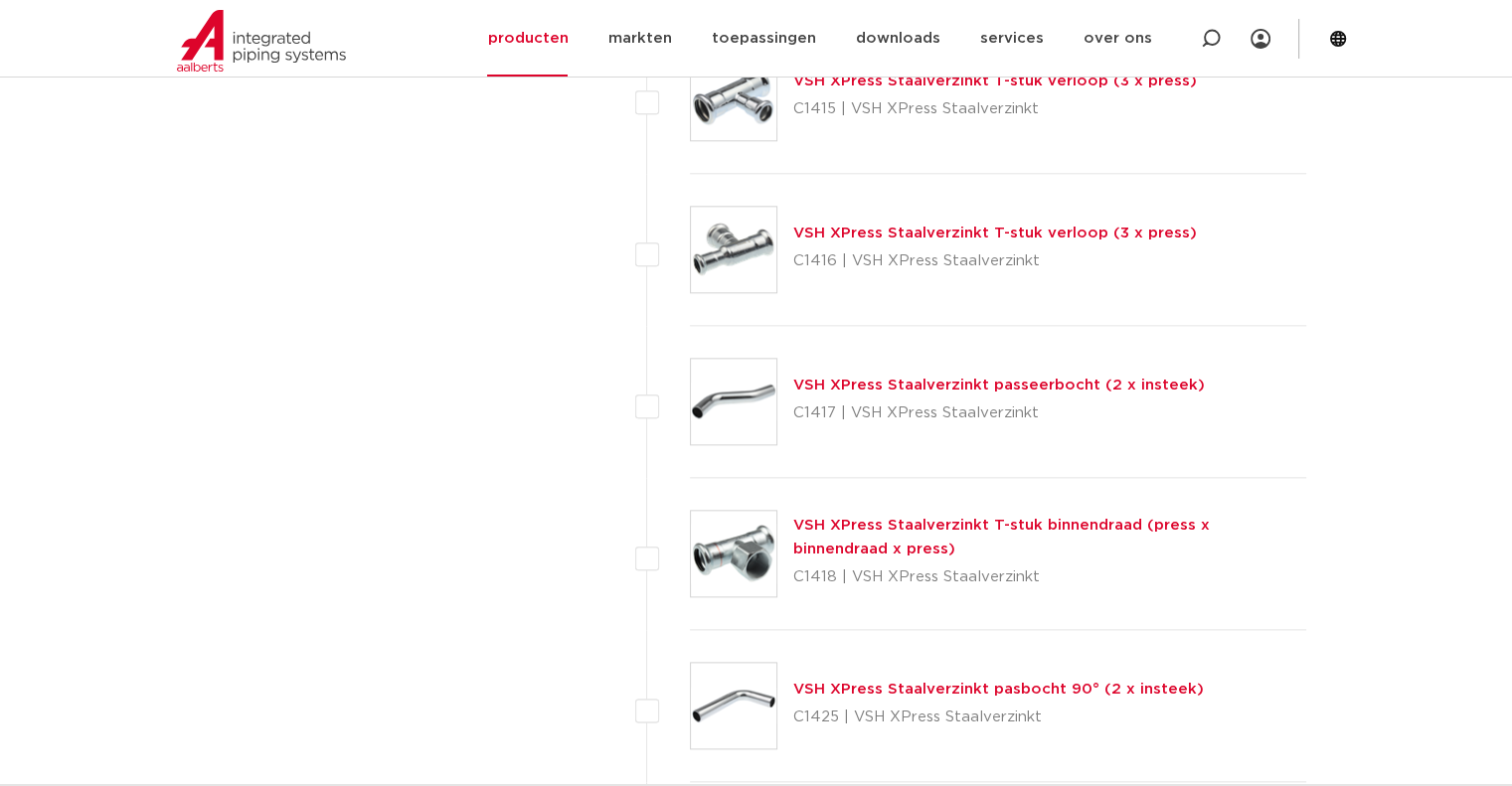 click on "VSH XPress Staalverzinkt T-stuk binnendraad (press x binnendraad x press)" at bounding box center (1001, 537) 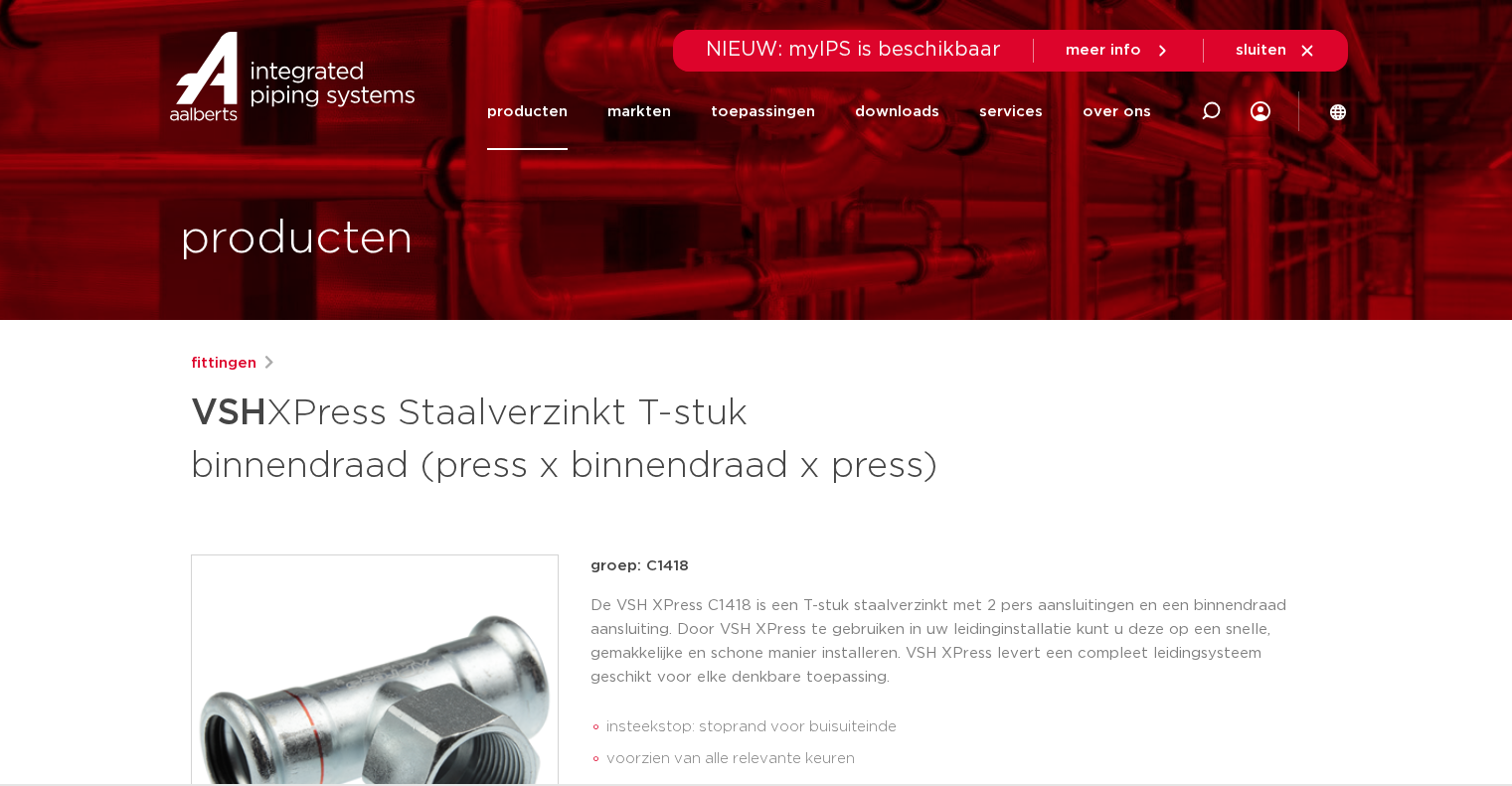 scroll, scrollTop: 0, scrollLeft: 0, axis: both 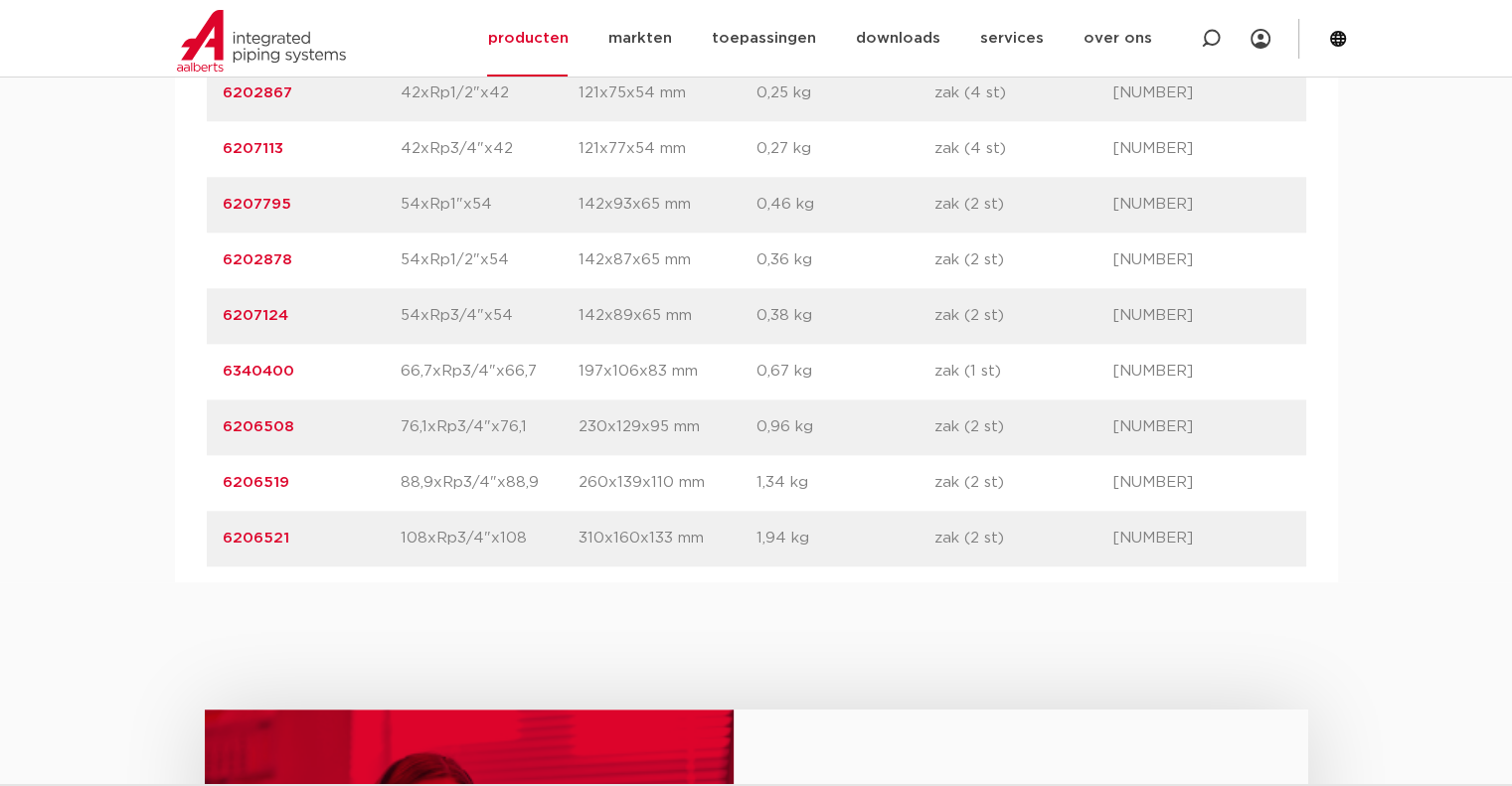 drag, startPoint x: 297, startPoint y: 420, endPoint x: 224, endPoint y: 416, distance: 73.10951 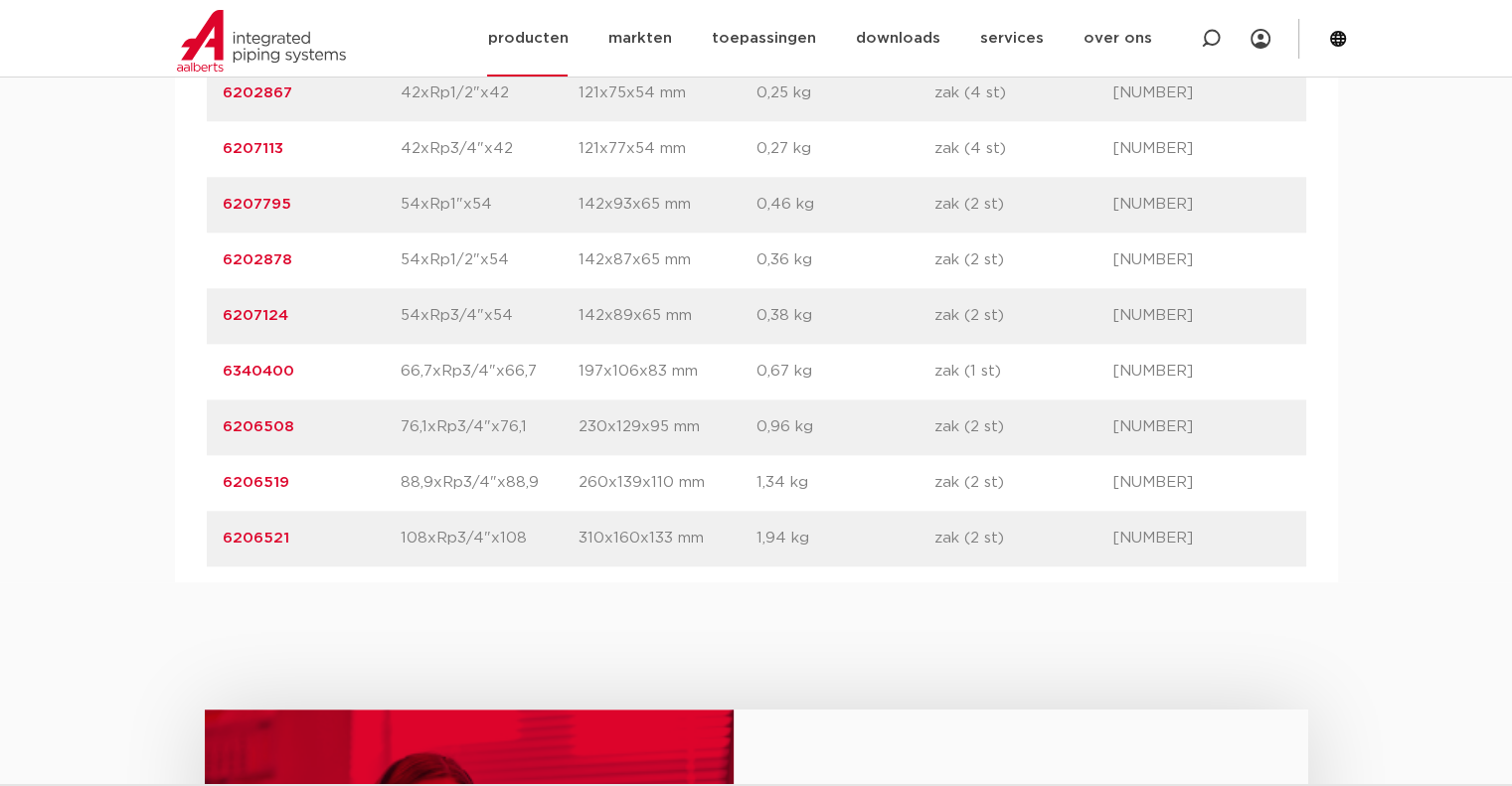 copy on "6207124" 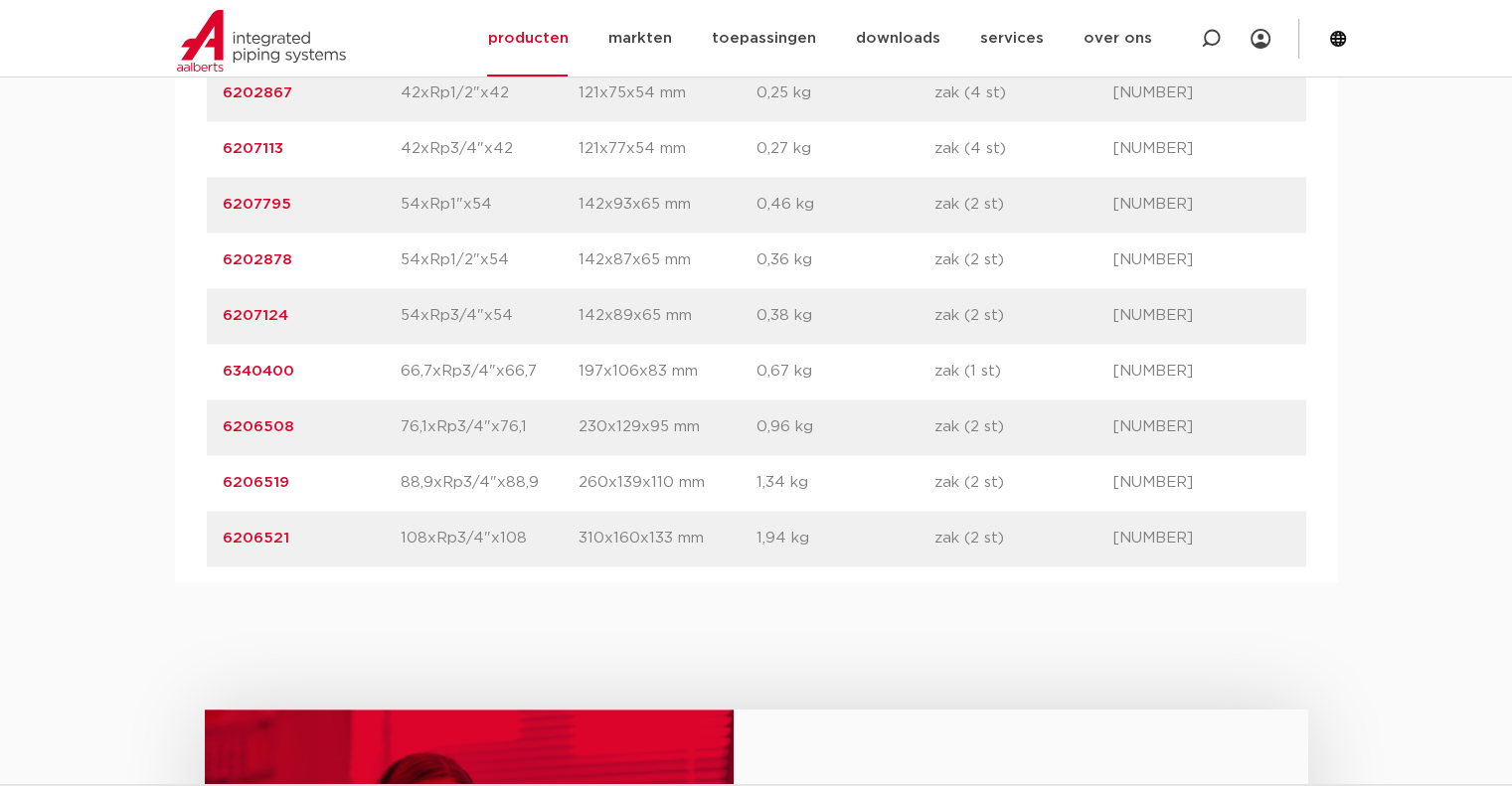 drag, startPoint x: 288, startPoint y: 194, endPoint x: 203, endPoint y: 192, distance: 85.023526 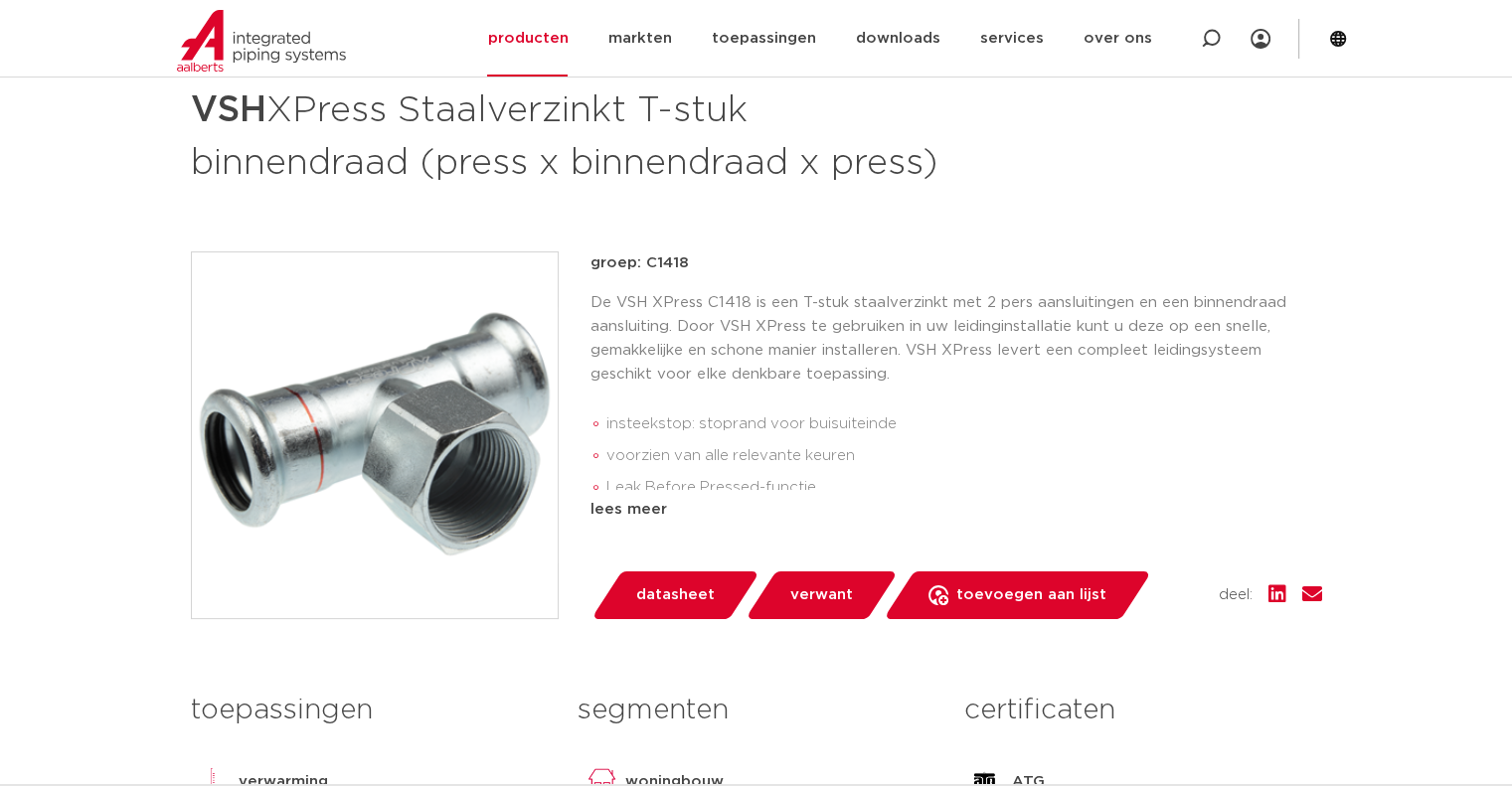 scroll, scrollTop: 298, scrollLeft: 0, axis: vertical 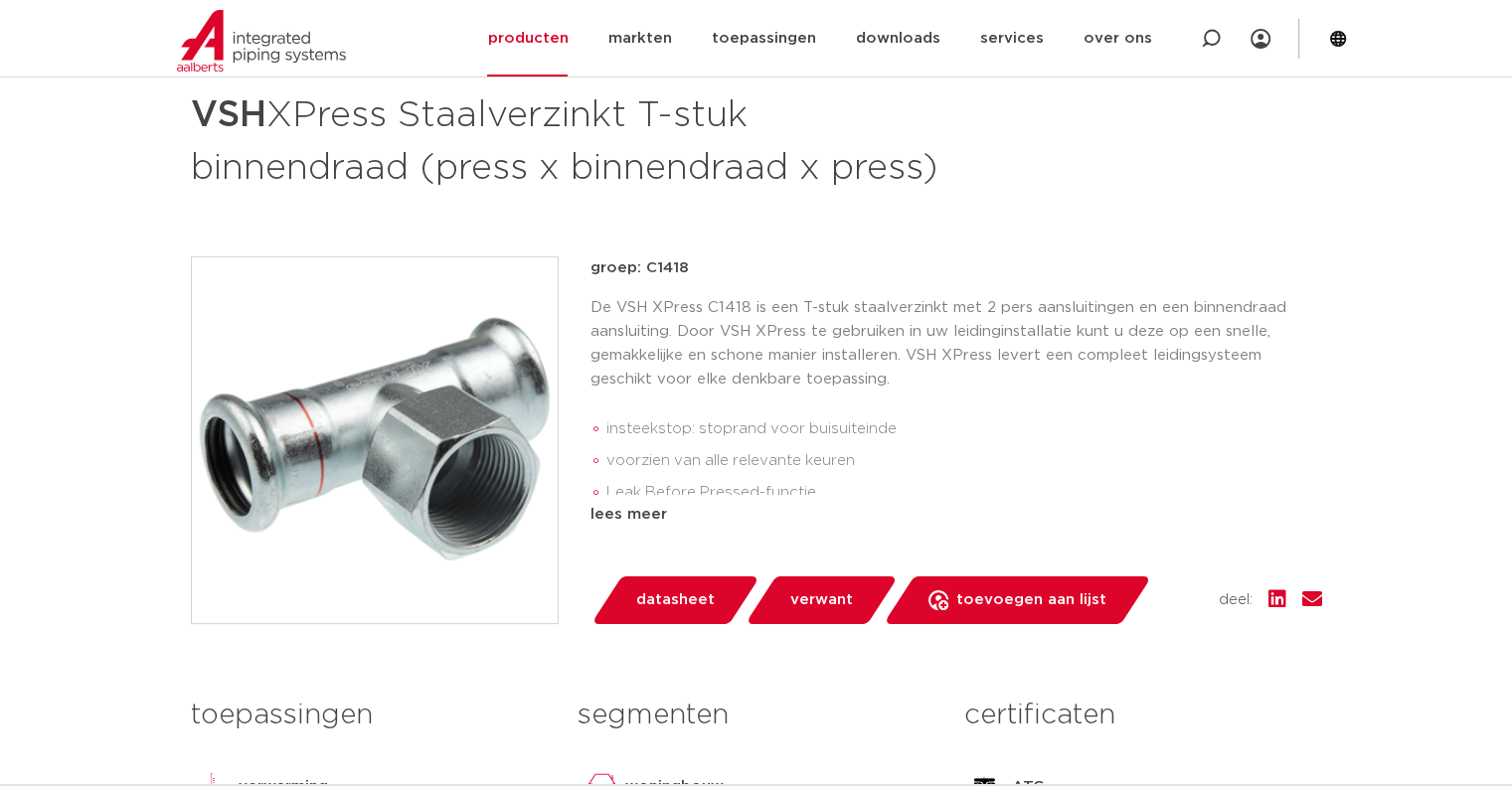 drag, startPoint x: 956, startPoint y: 550, endPoint x: 98, endPoint y: 566, distance: 858.1492 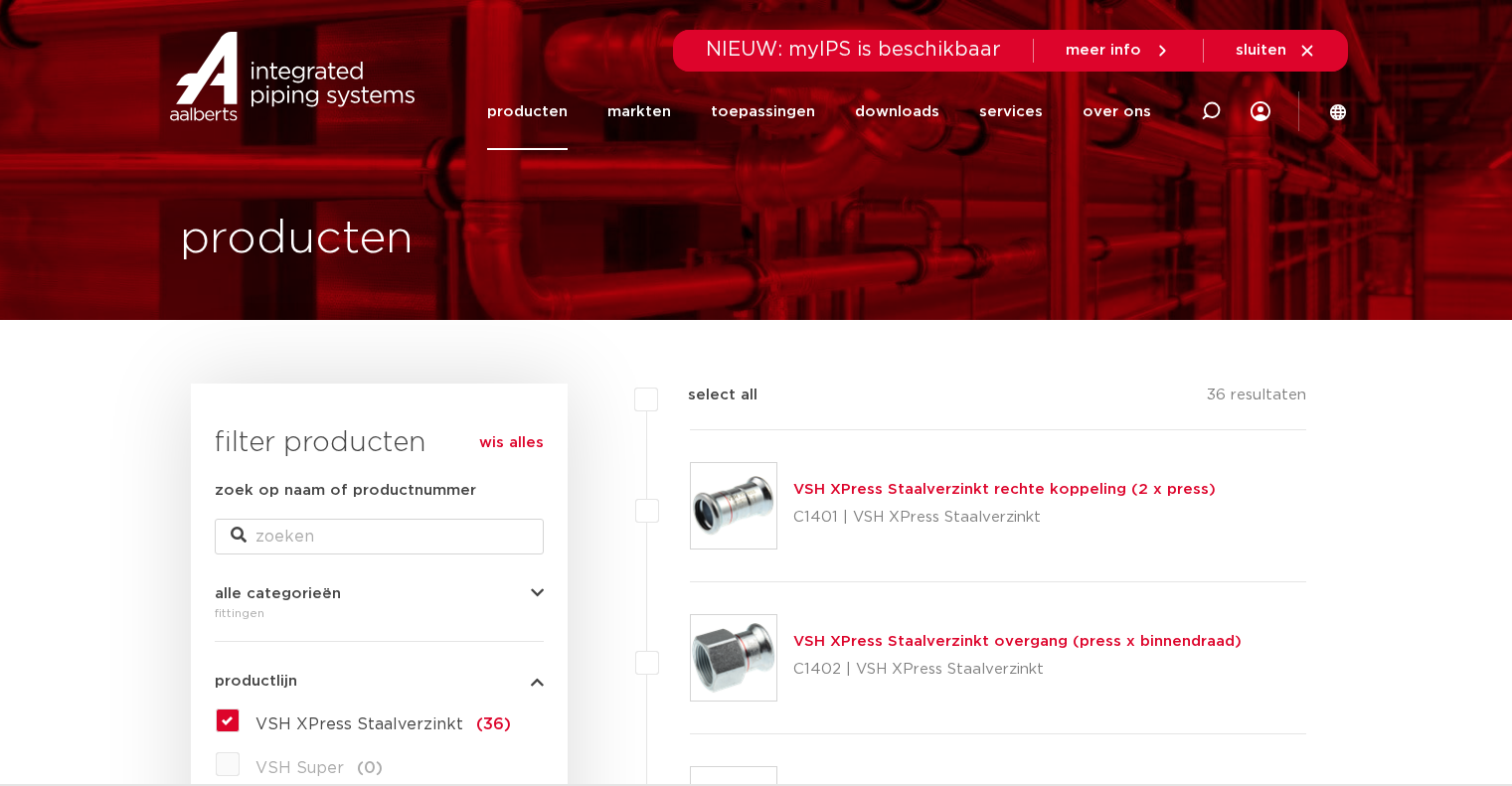 scroll, scrollTop: 2427, scrollLeft: 0, axis: vertical 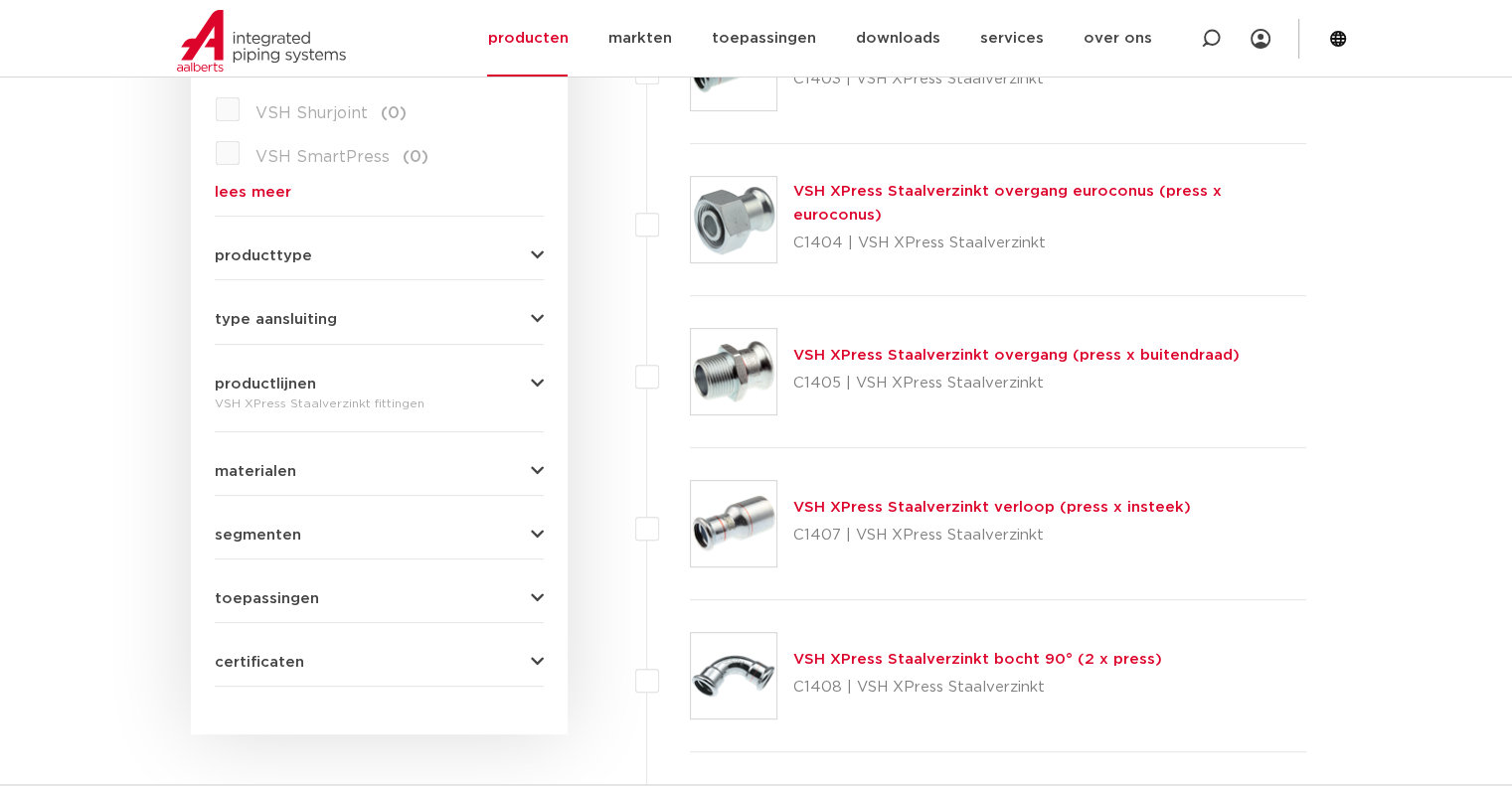 click on "VSH XPress Staalverzinkt verloop (press x insteek)" at bounding box center [992, 507] 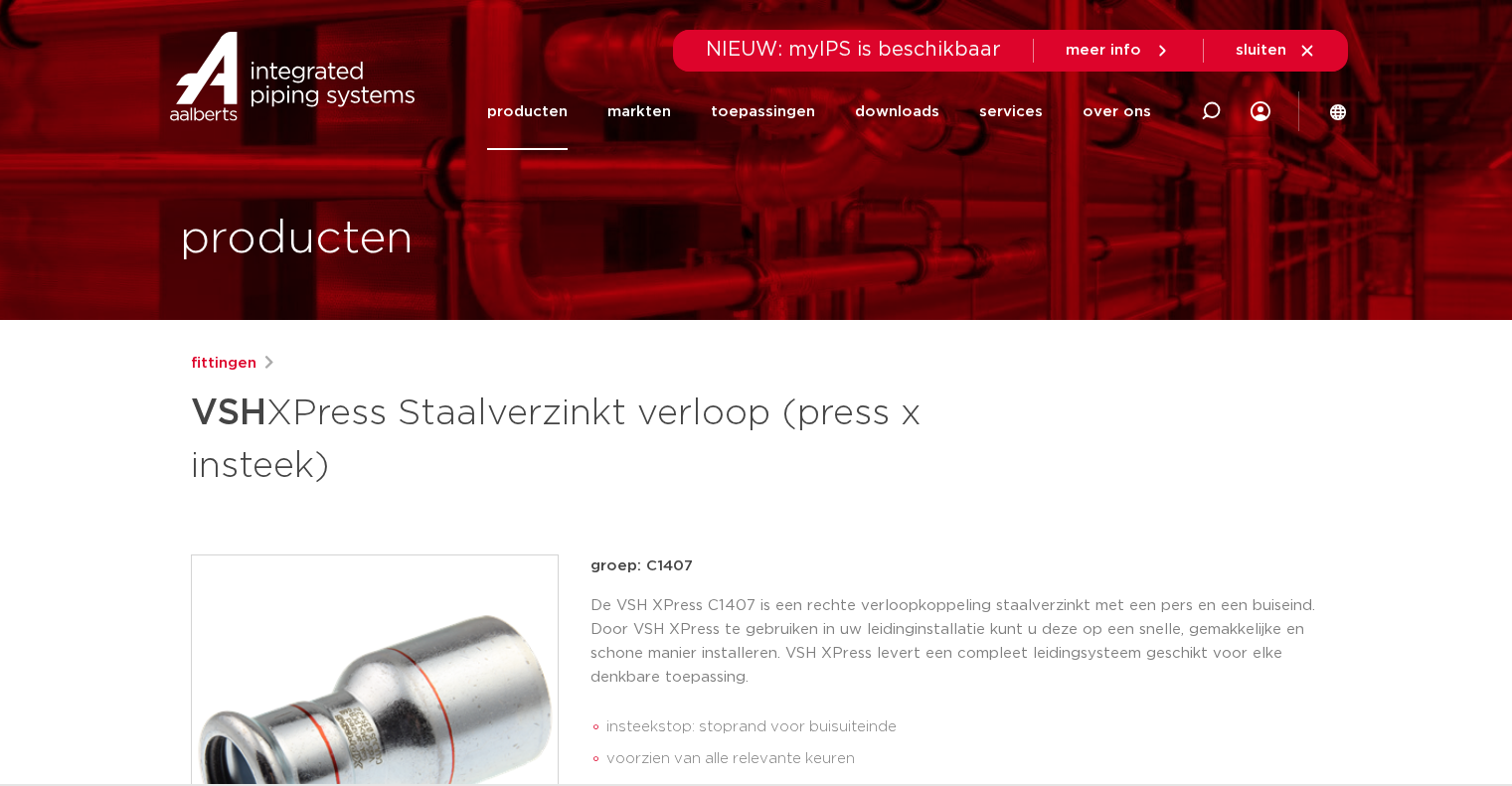 scroll, scrollTop: 0, scrollLeft: 0, axis: both 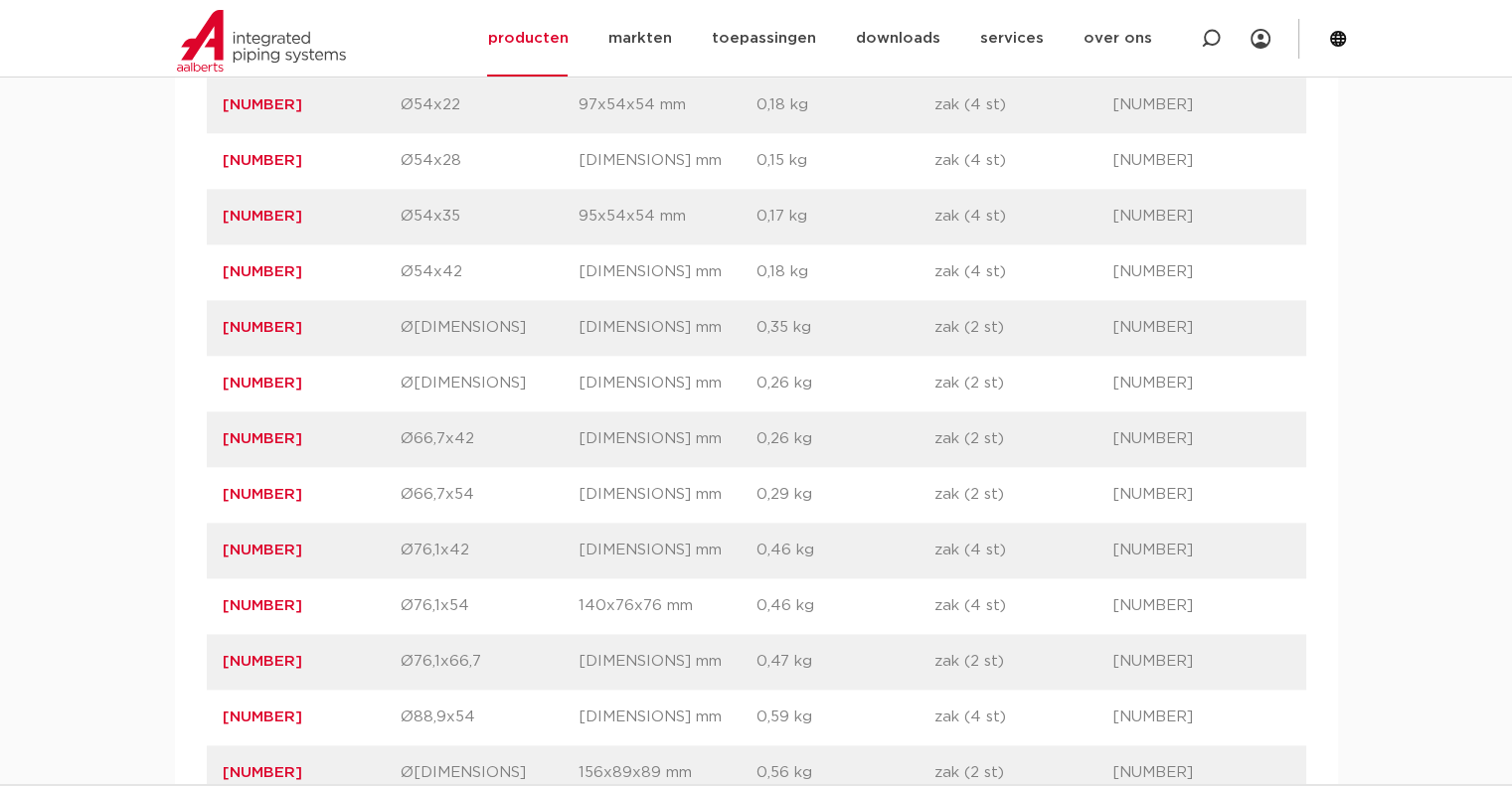 drag, startPoint x: 283, startPoint y: 499, endPoint x: 203, endPoint y: 496, distance: 80.05623 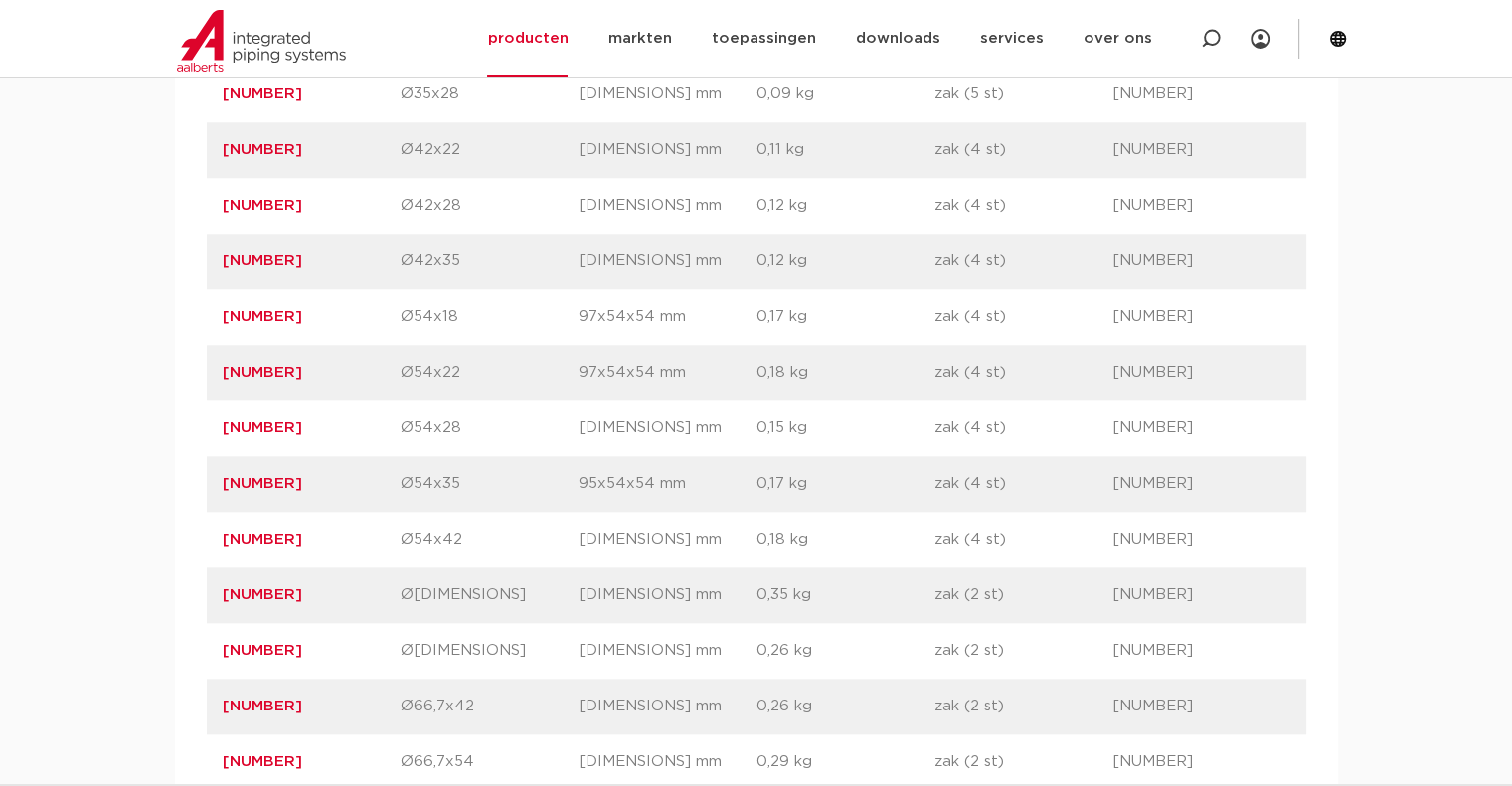 scroll, scrollTop: 1987, scrollLeft: 0, axis: vertical 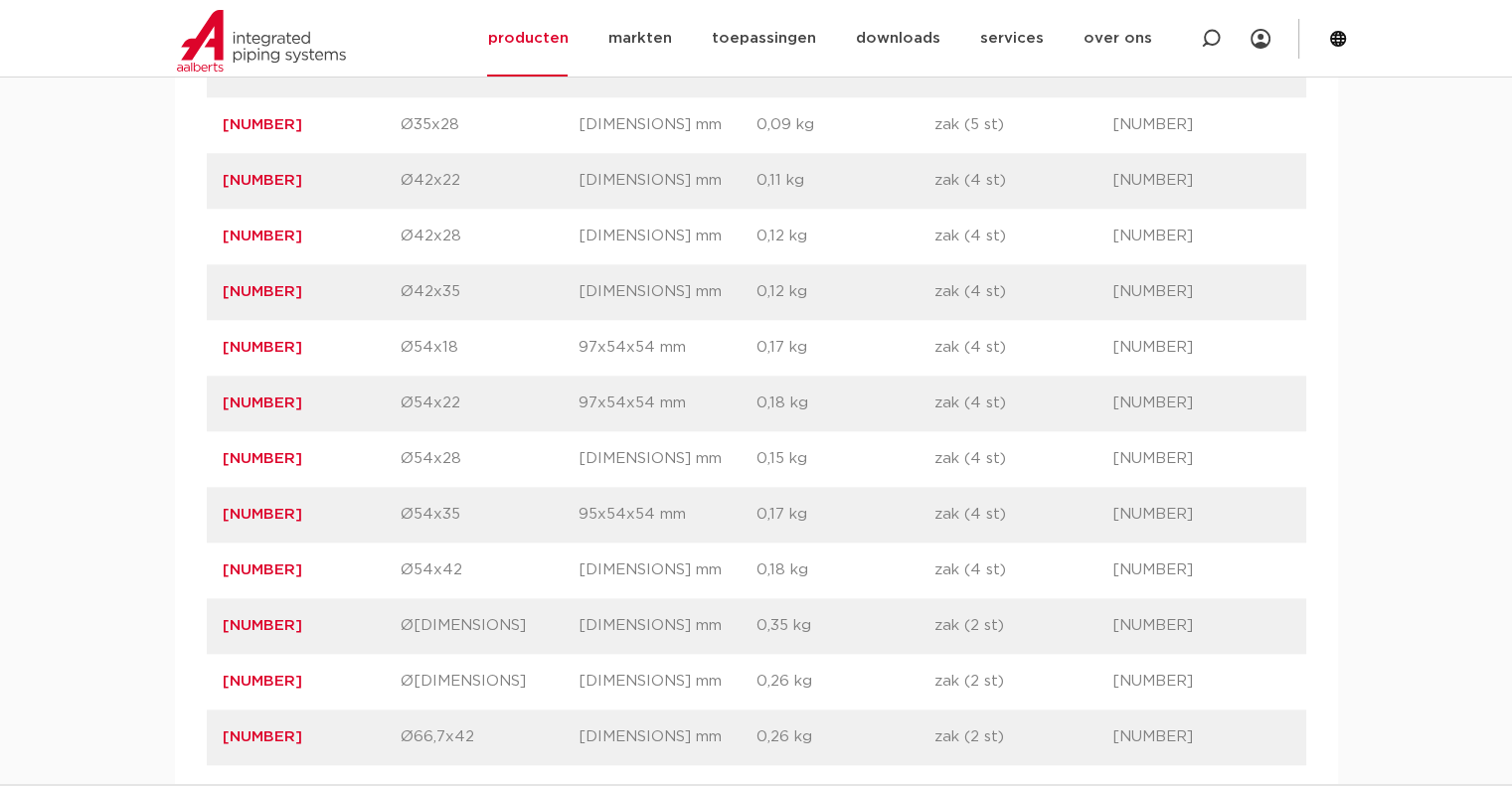 drag, startPoint x: 298, startPoint y: 564, endPoint x: 221, endPoint y: 563, distance: 77.00649 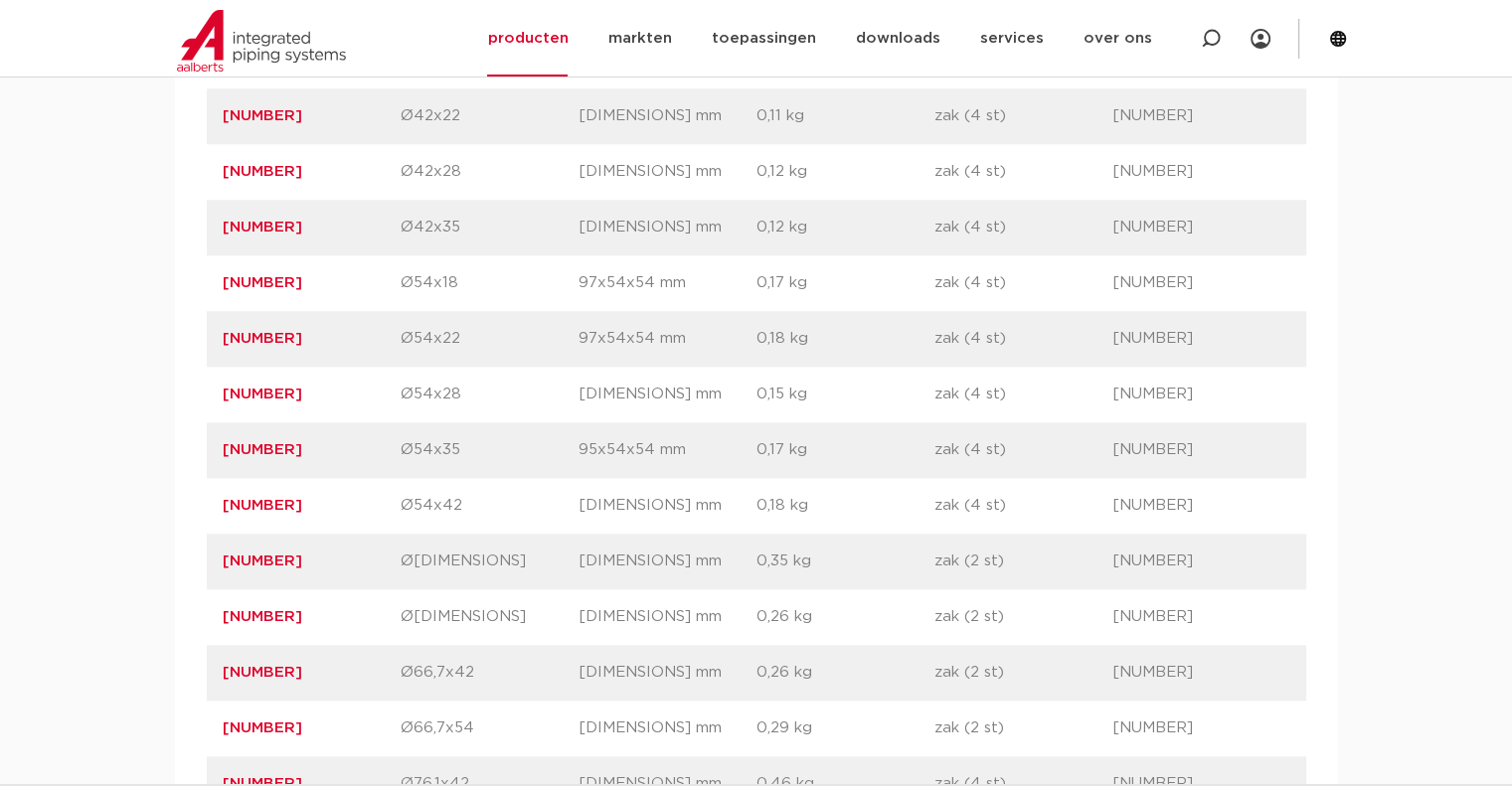 scroll, scrollTop: 2087, scrollLeft: 0, axis: vertical 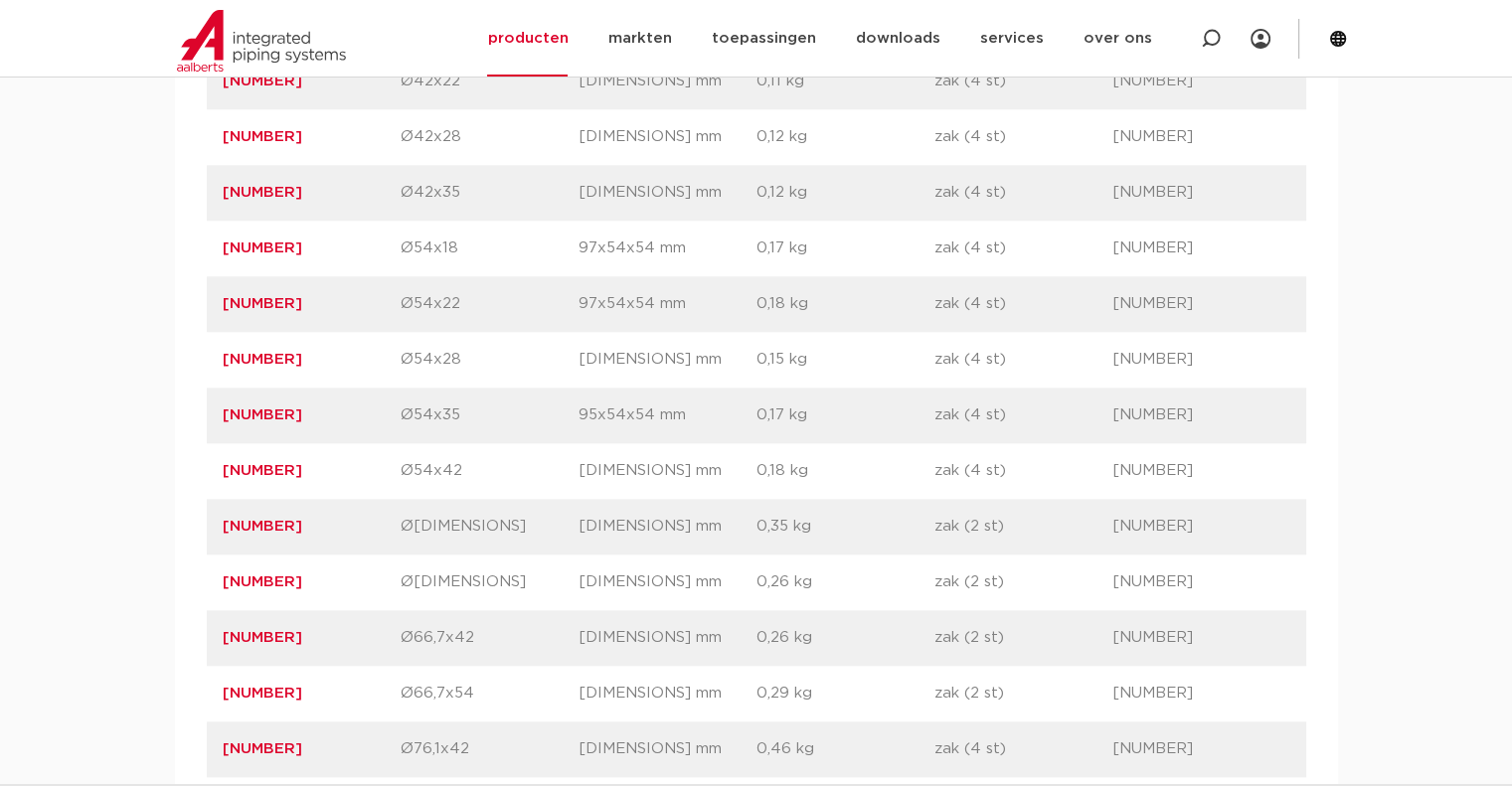 click on "artikelnummer
[NUMBER]
afmeting
Ø[DIMENSIONS]
afmetingen
[DIMENSIONS] mm
gewicht
[QUANTITY] kg
verpakking
zak (2 st)
gtin" at bounding box center (756, 638) 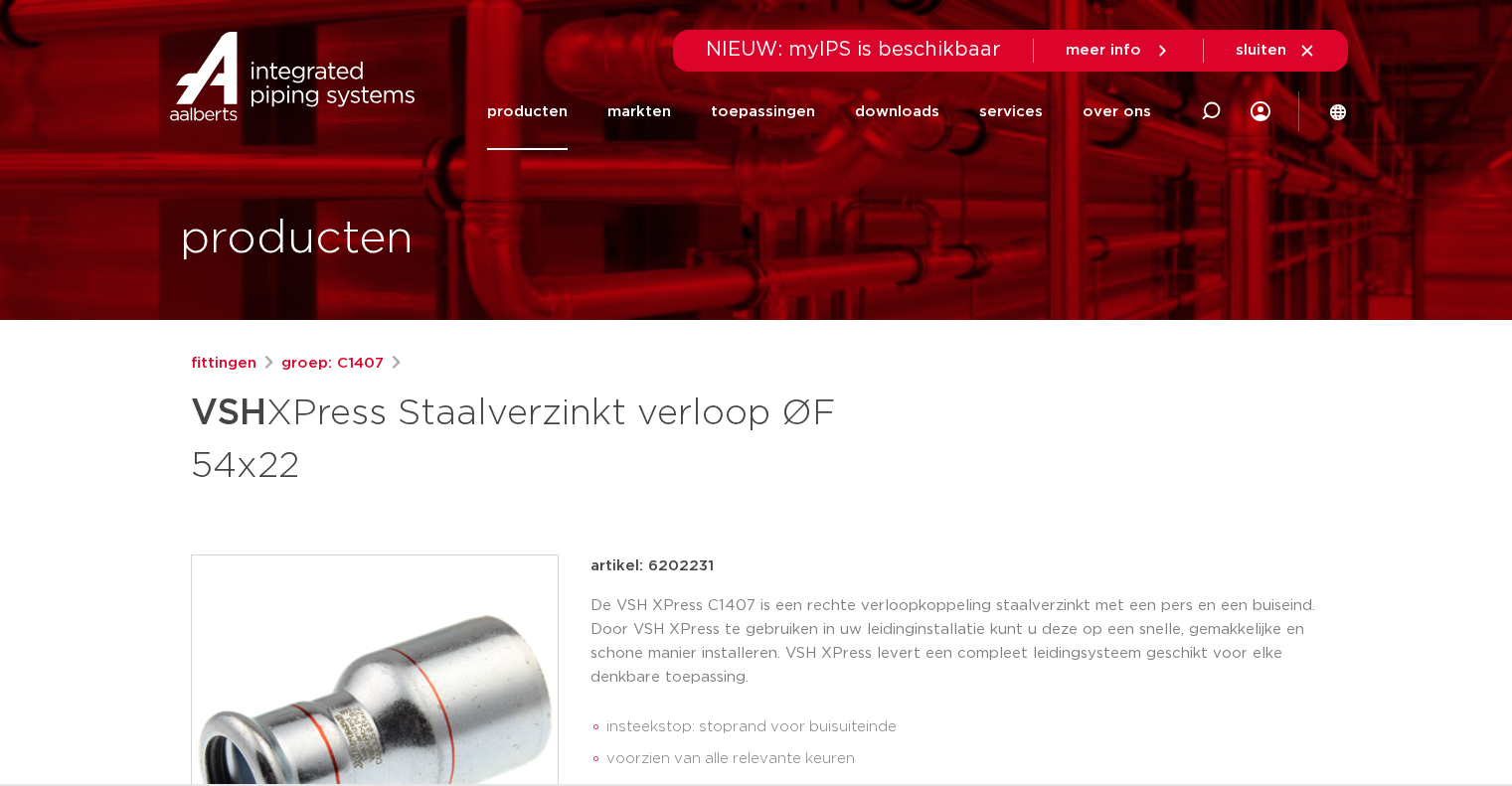 scroll, scrollTop: 199, scrollLeft: 0, axis: vertical 